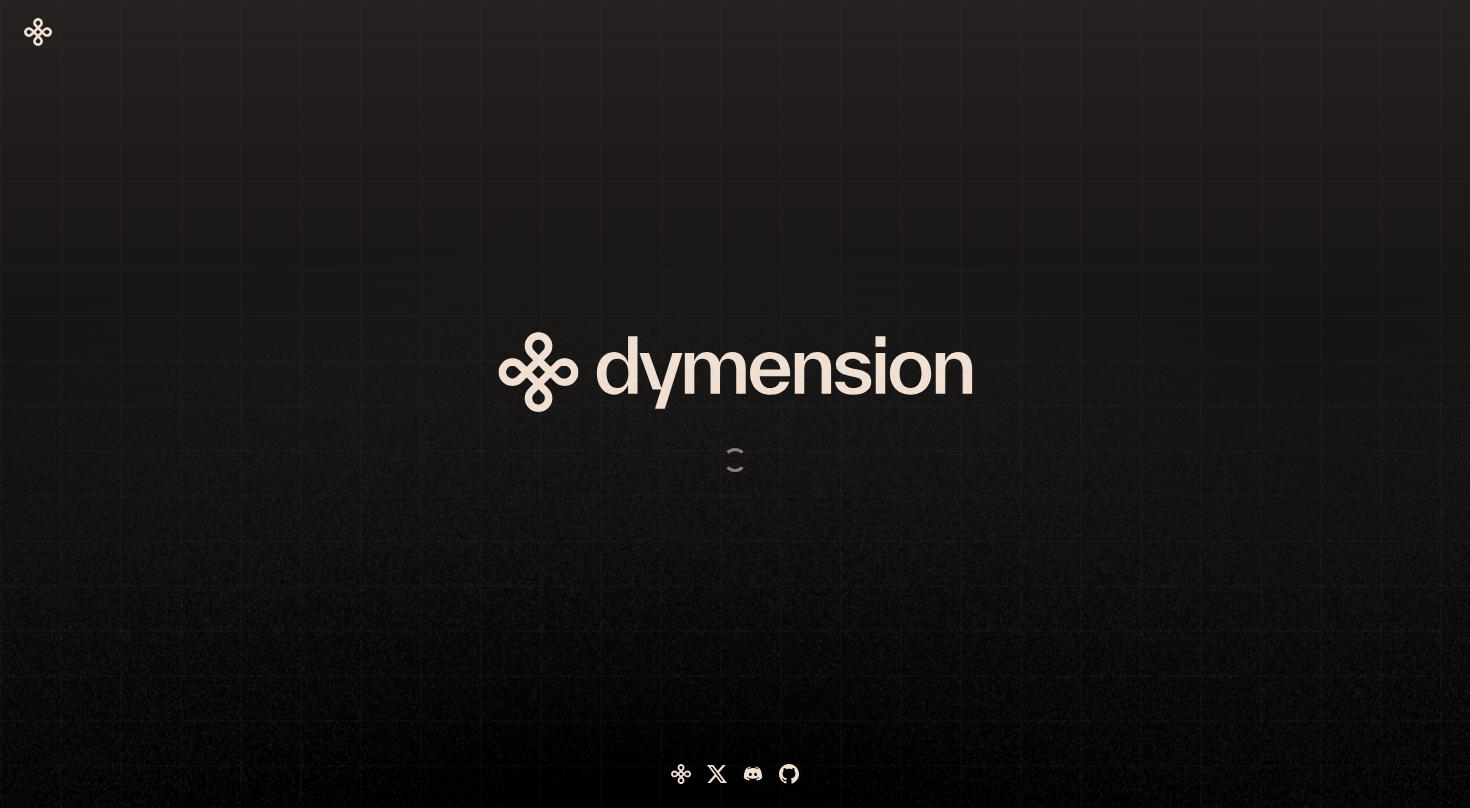 scroll, scrollTop: 0, scrollLeft: 0, axis: both 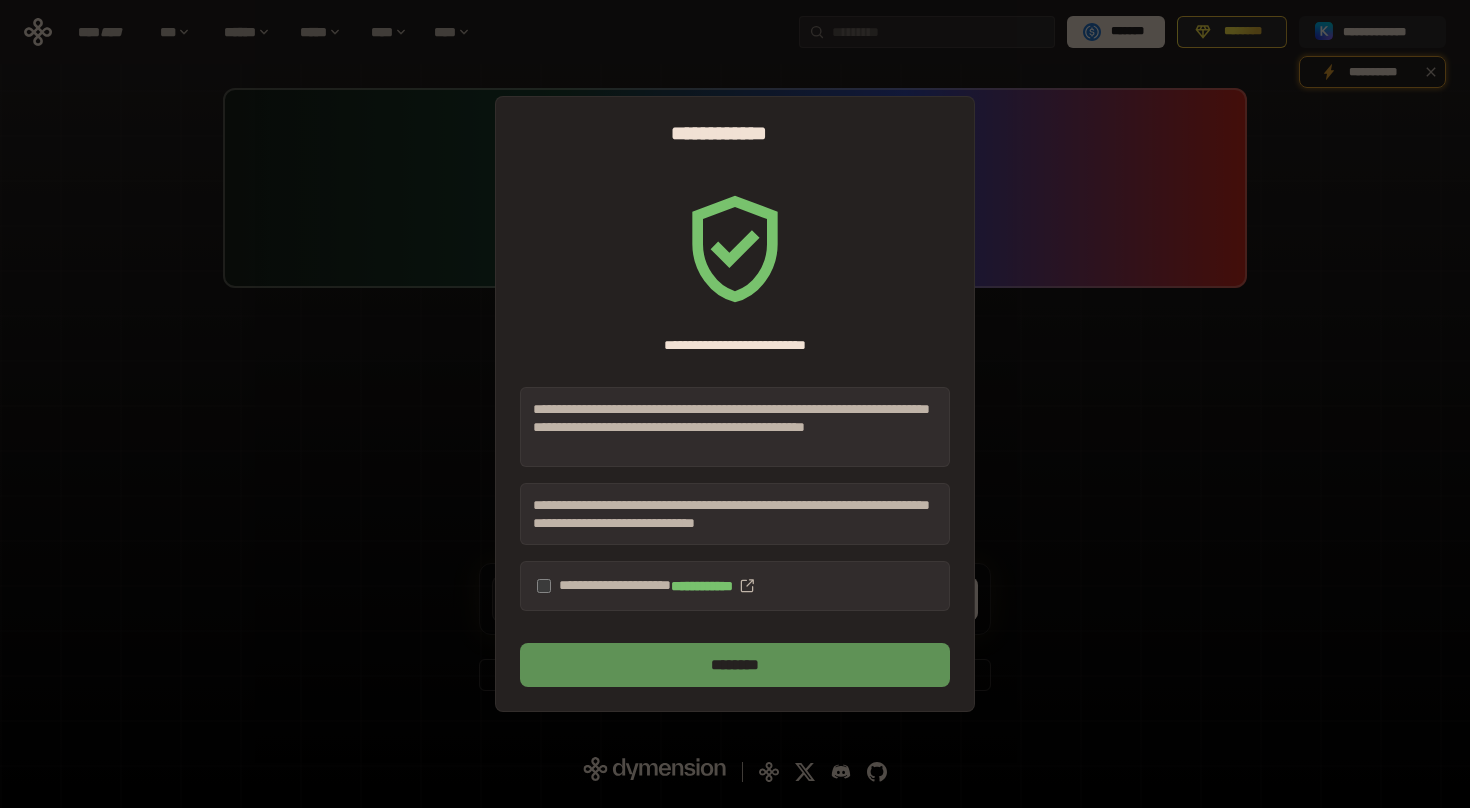 click on "********" at bounding box center [735, 665] 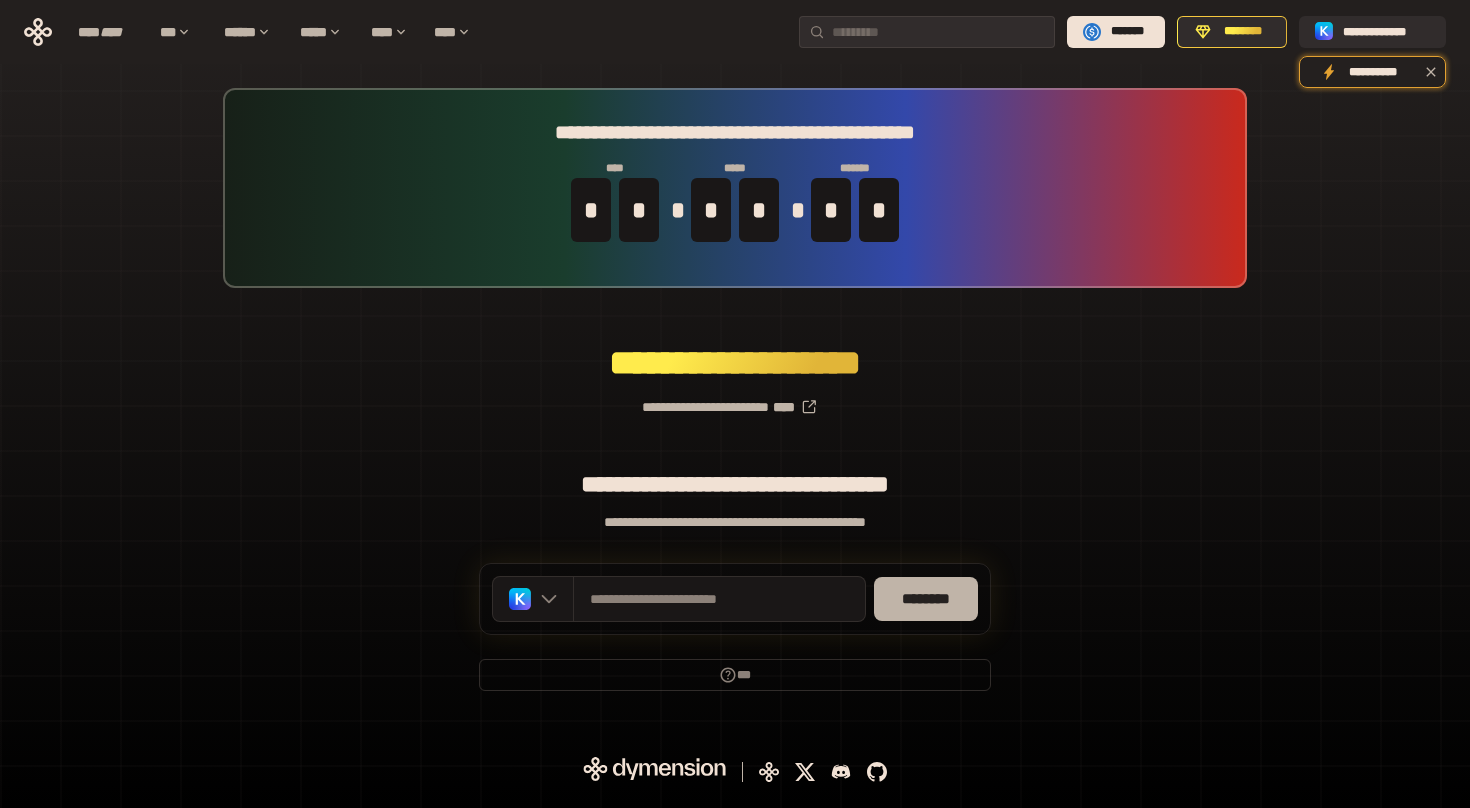 click on "********" at bounding box center (926, 599) 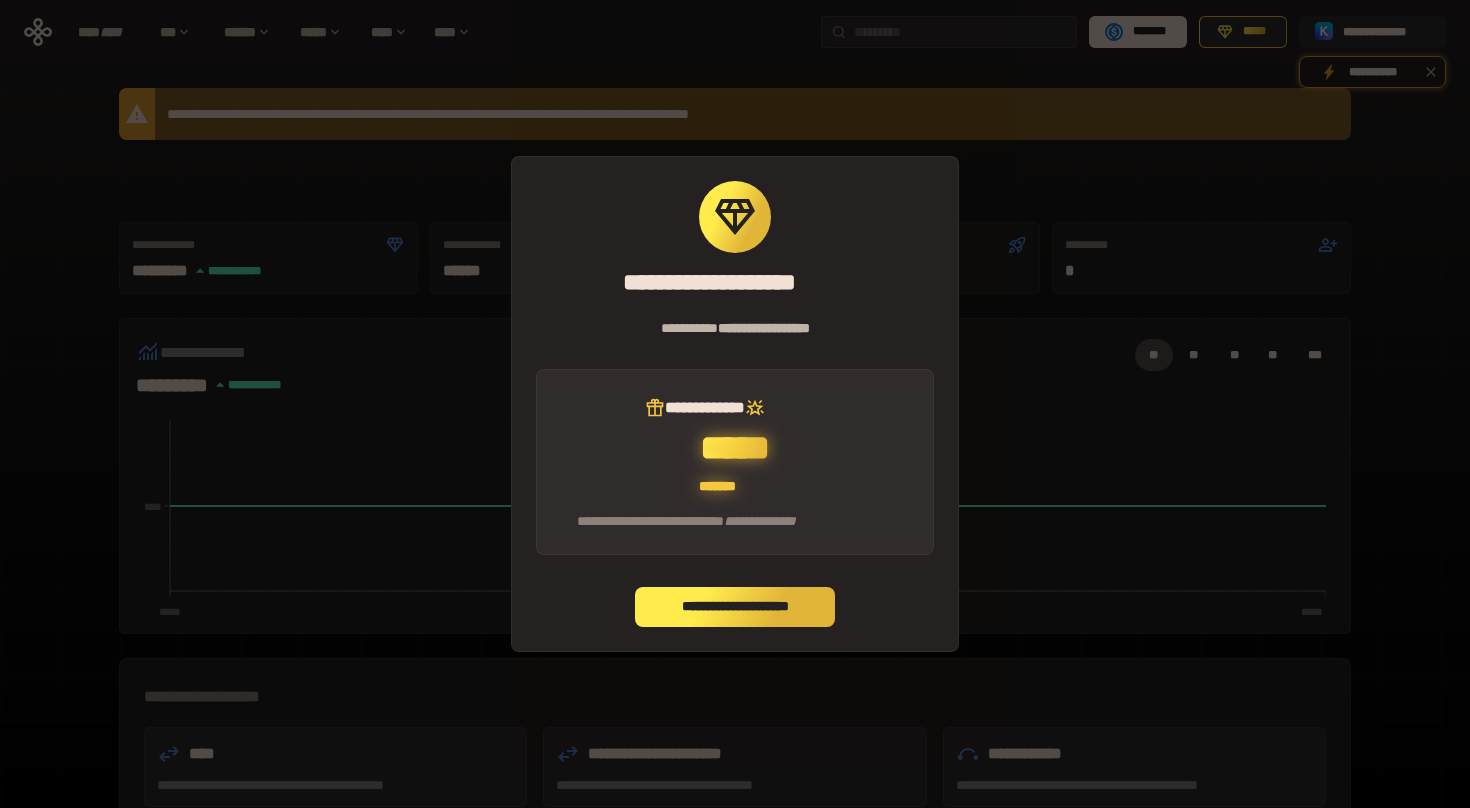 click on "**********" at bounding box center [735, 607] 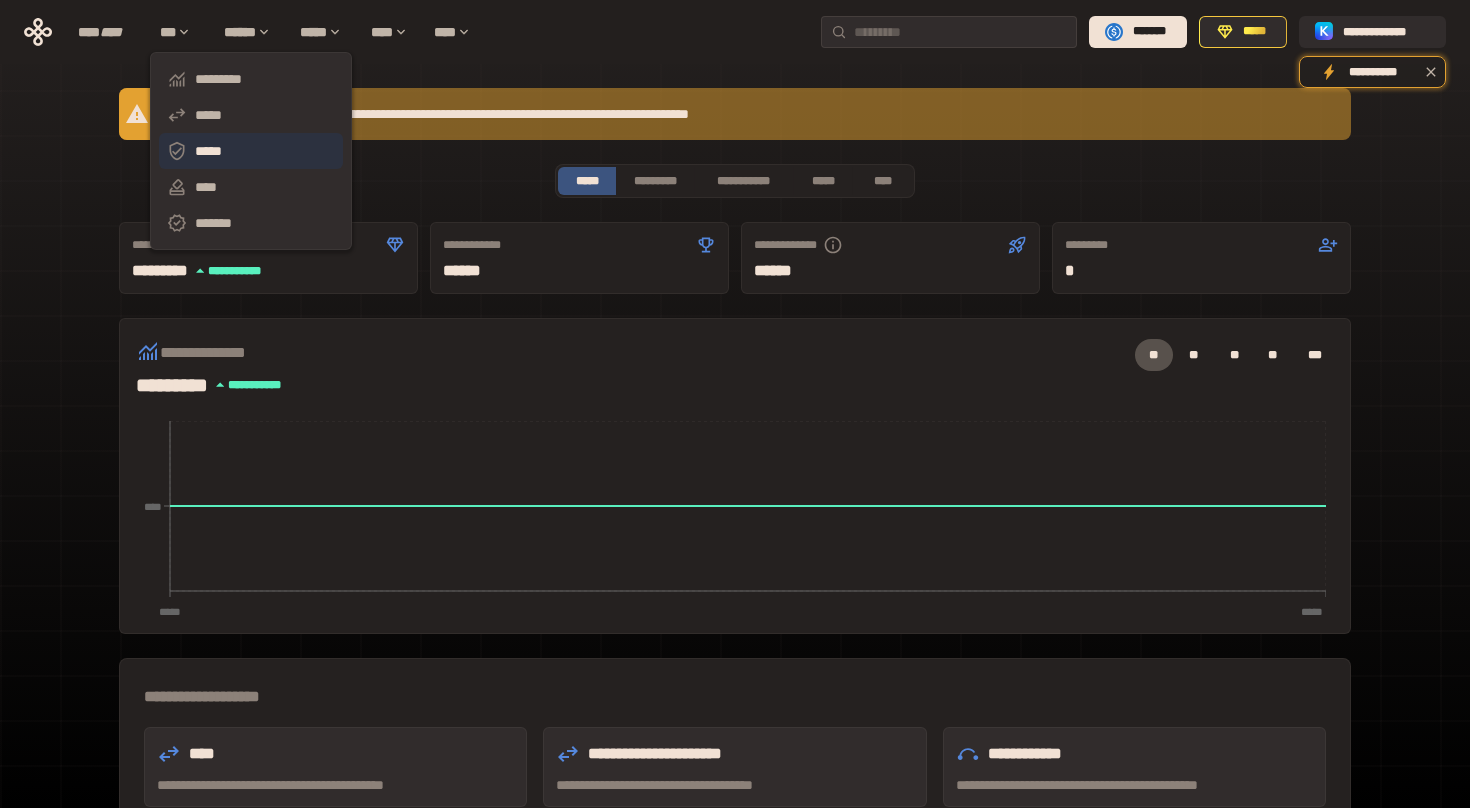 click 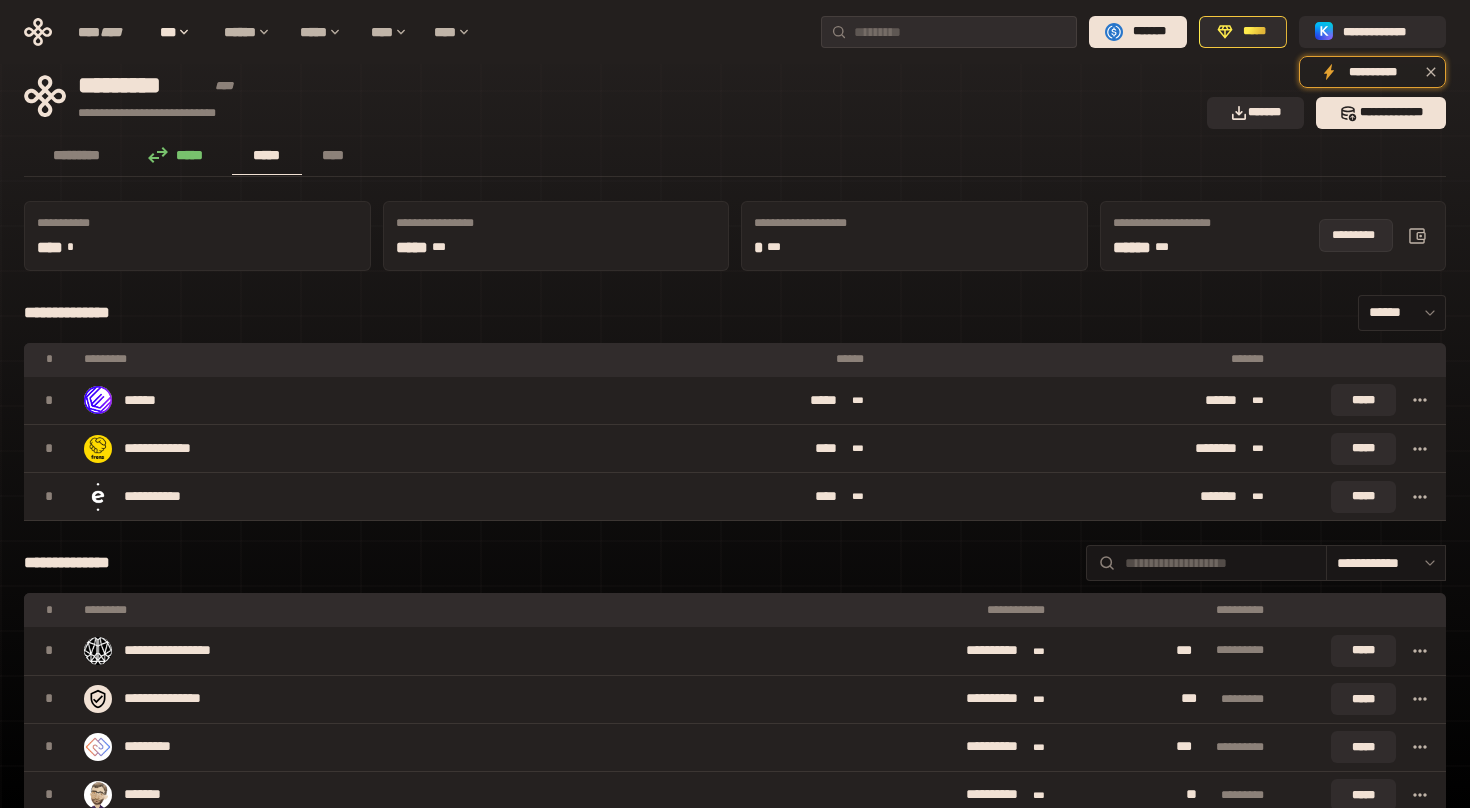 click 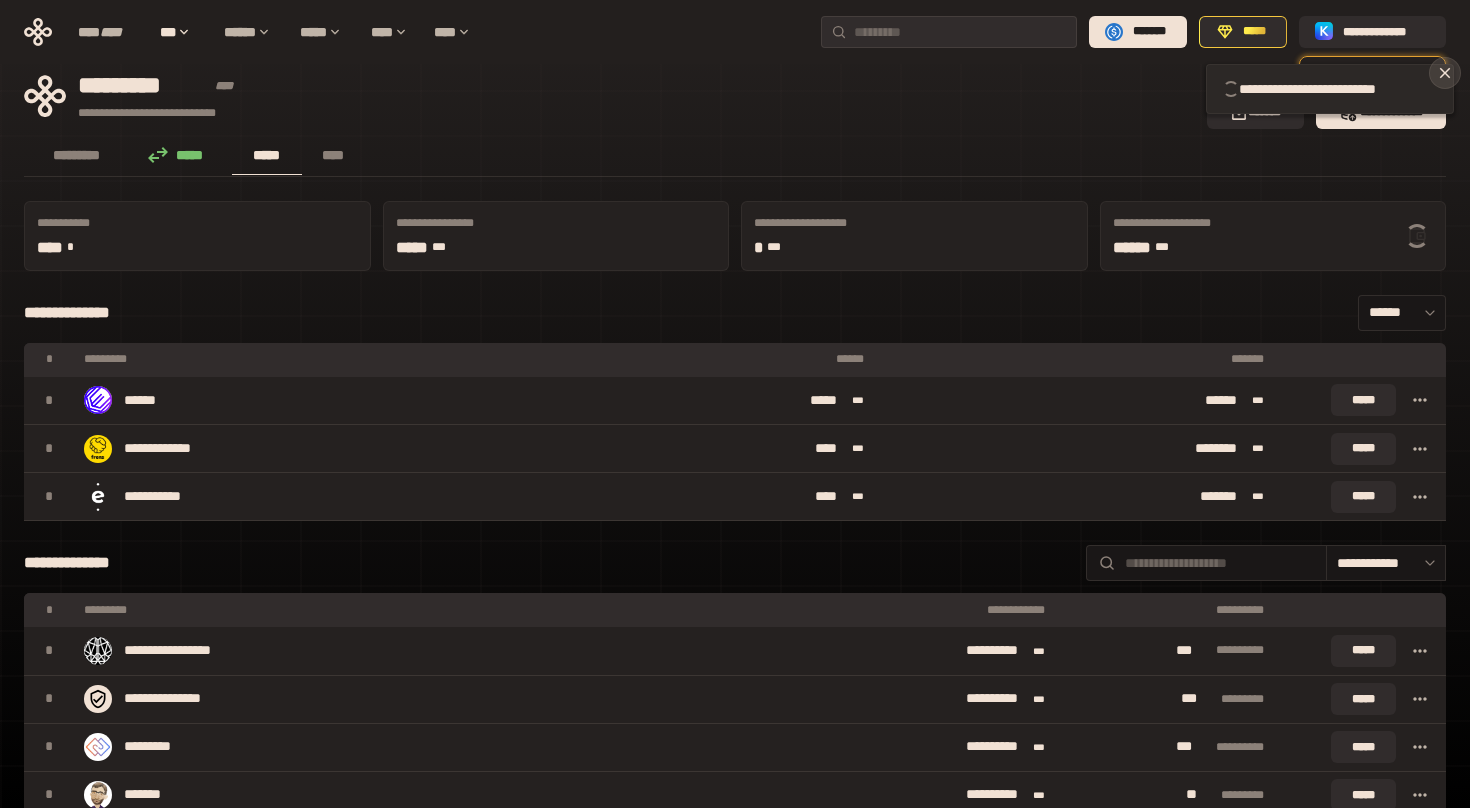 click 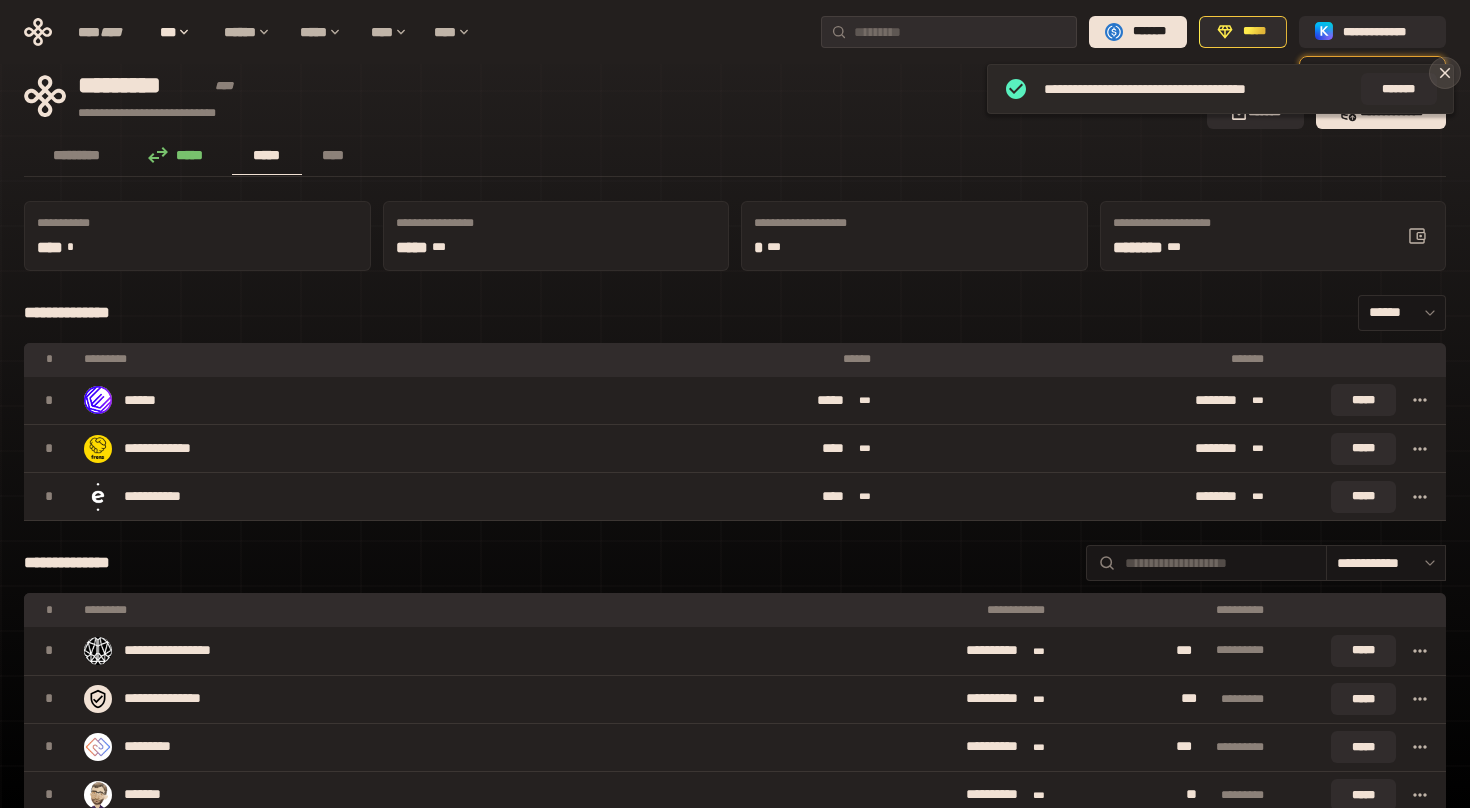click 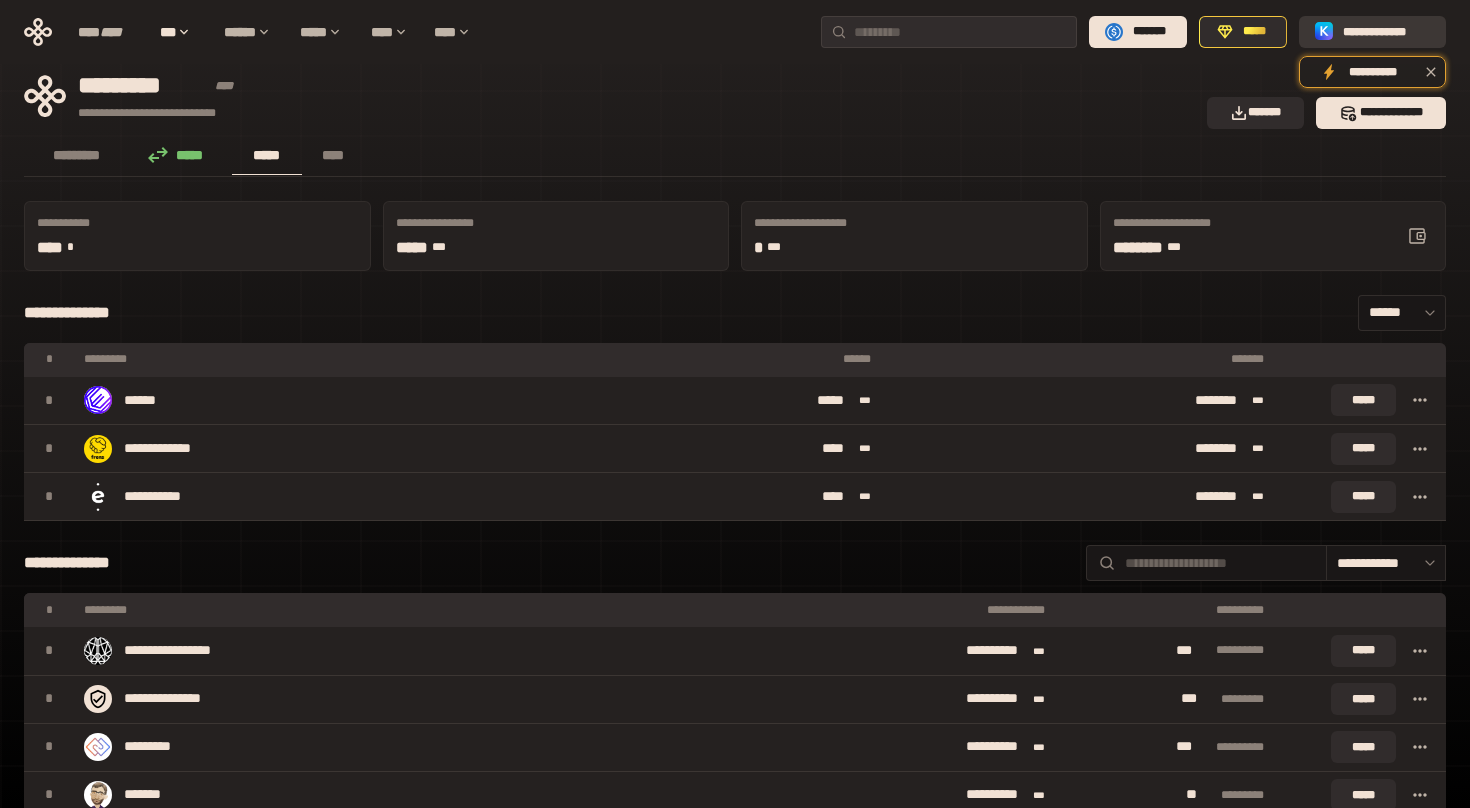 click on "**********" at bounding box center [1386, 32] 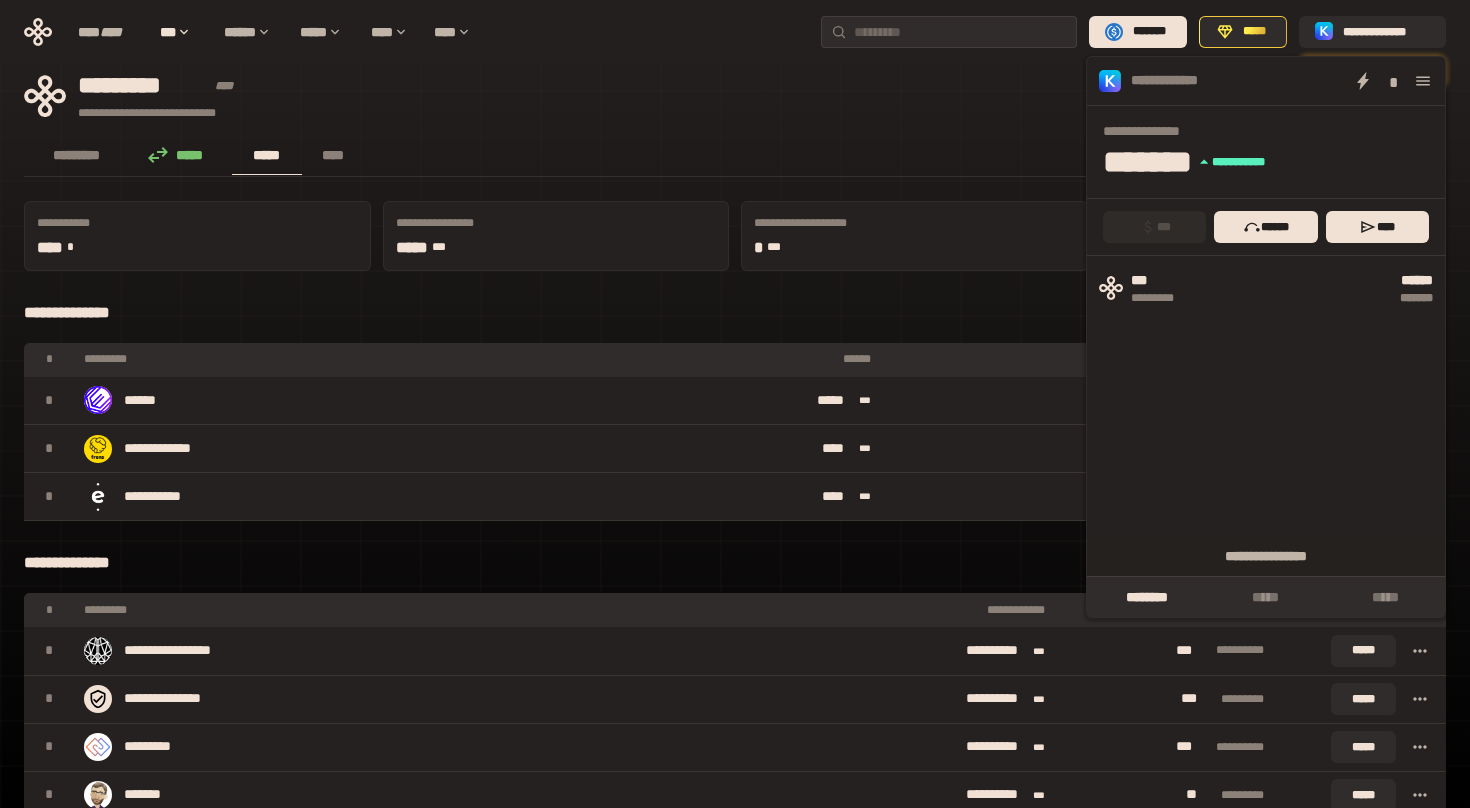 click at bounding box center (1423, 81) 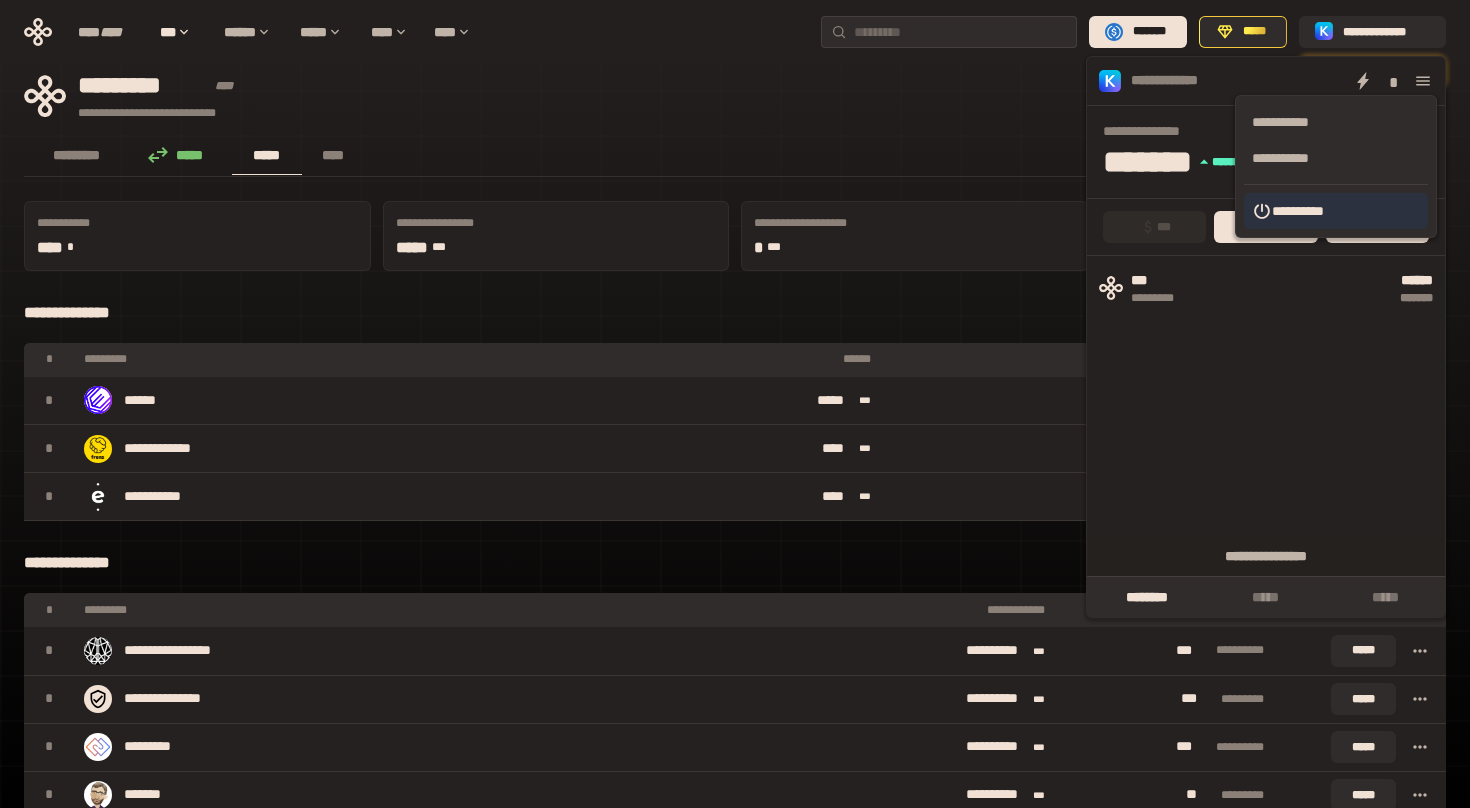 click on "**********" at bounding box center [1336, 211] 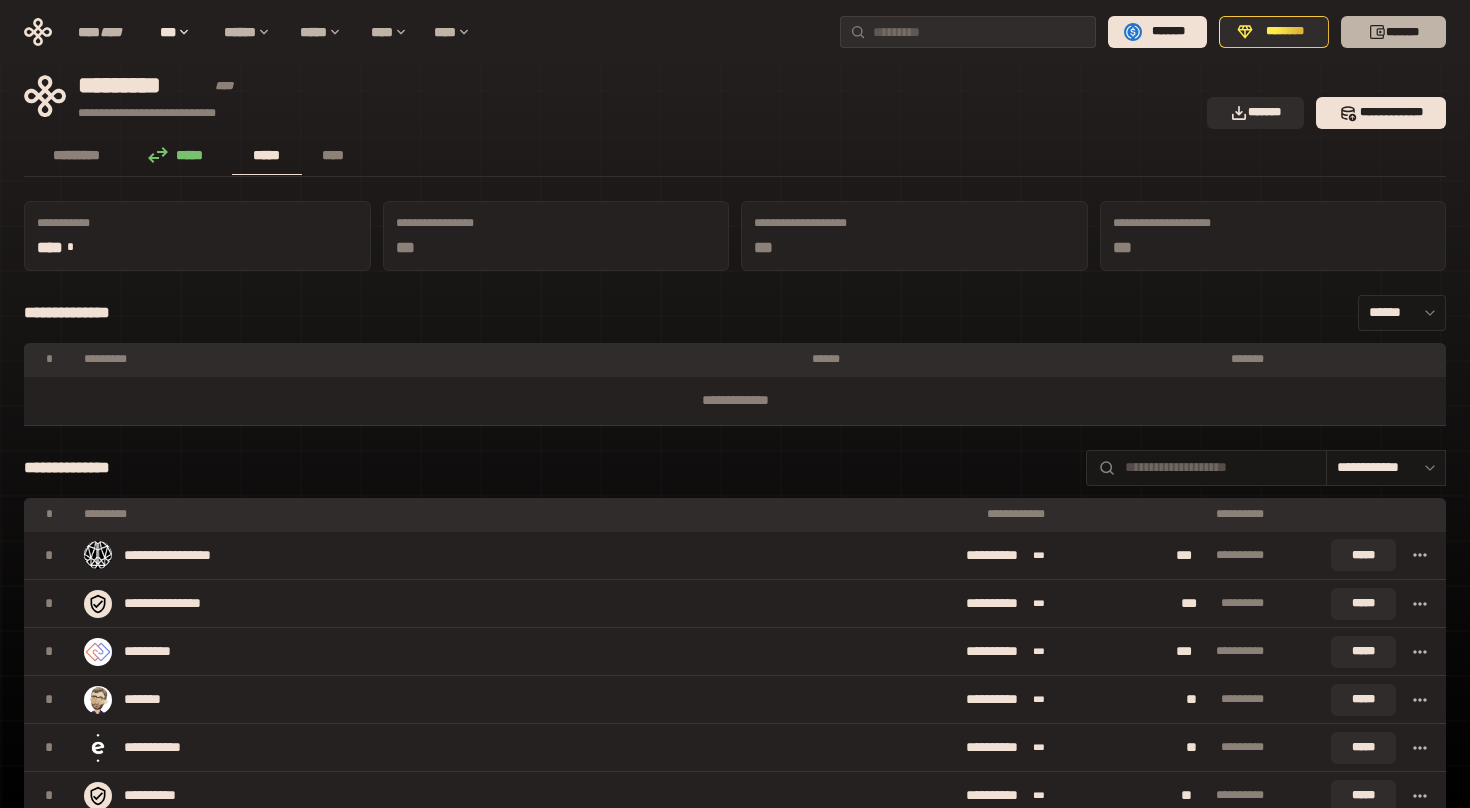 click on "*******" at bounding box center (1393, 32) 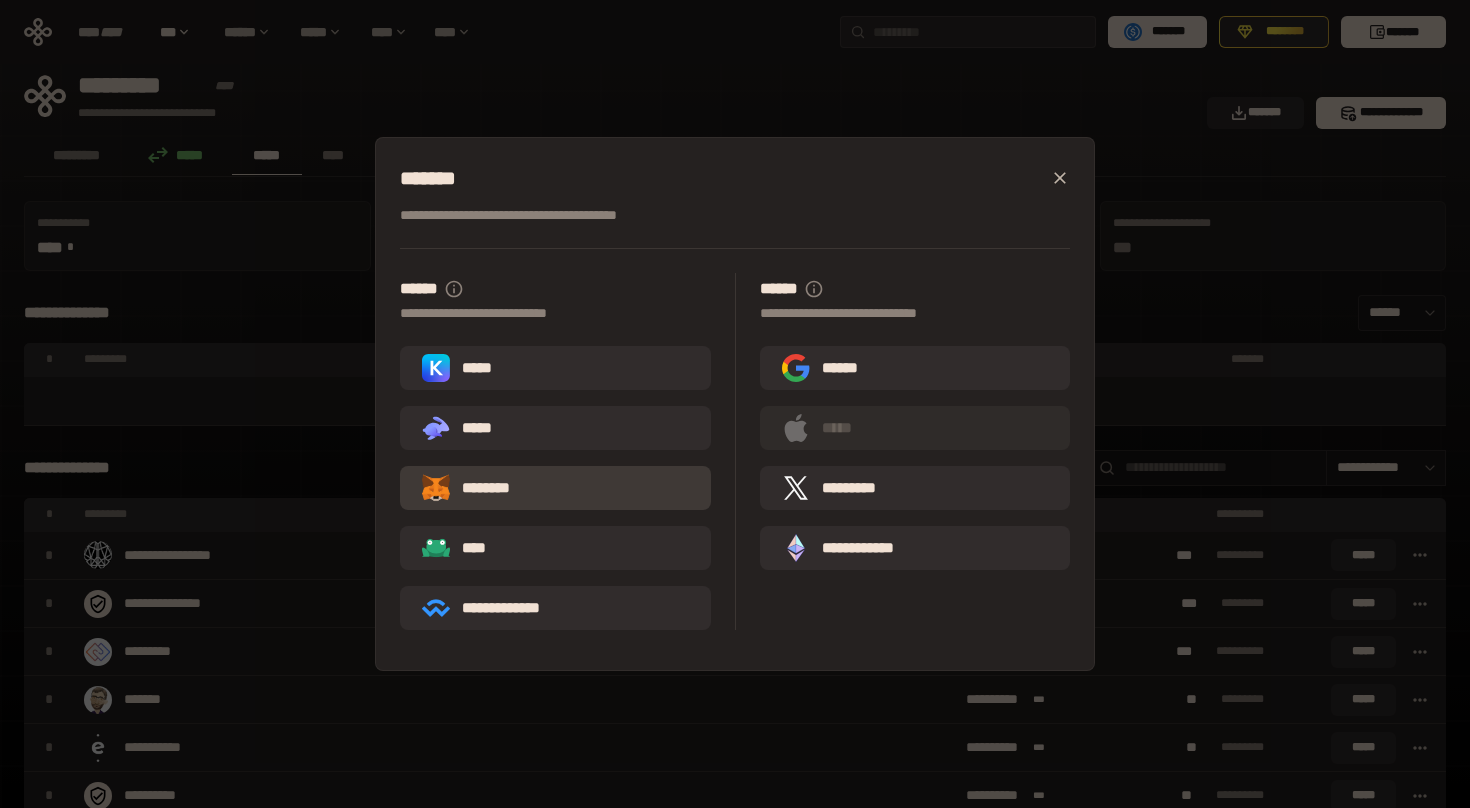 click on "********" at bounding box center (480, 488) 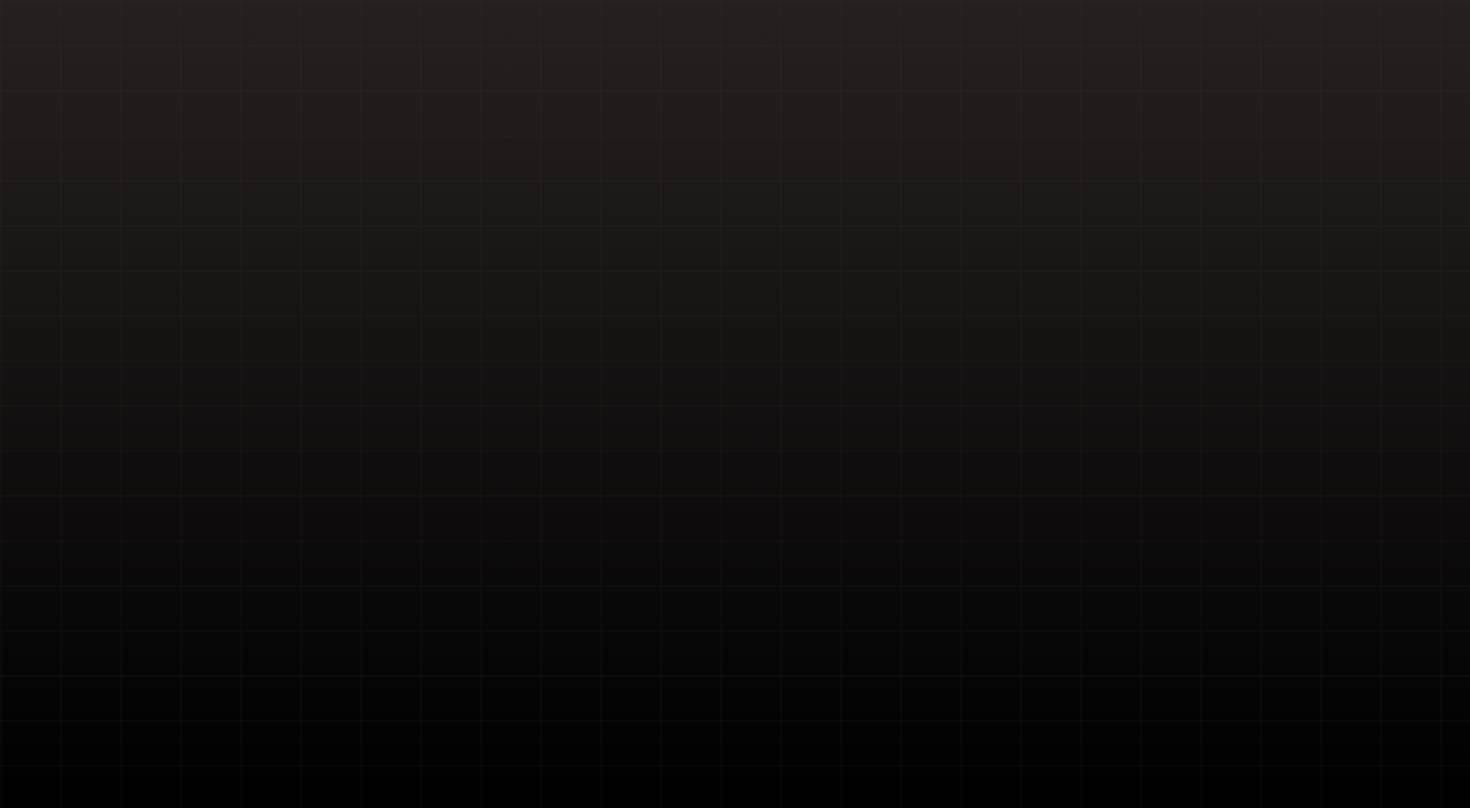 scroll, scrollTop: 0, scrollLeft: 0, axis: both 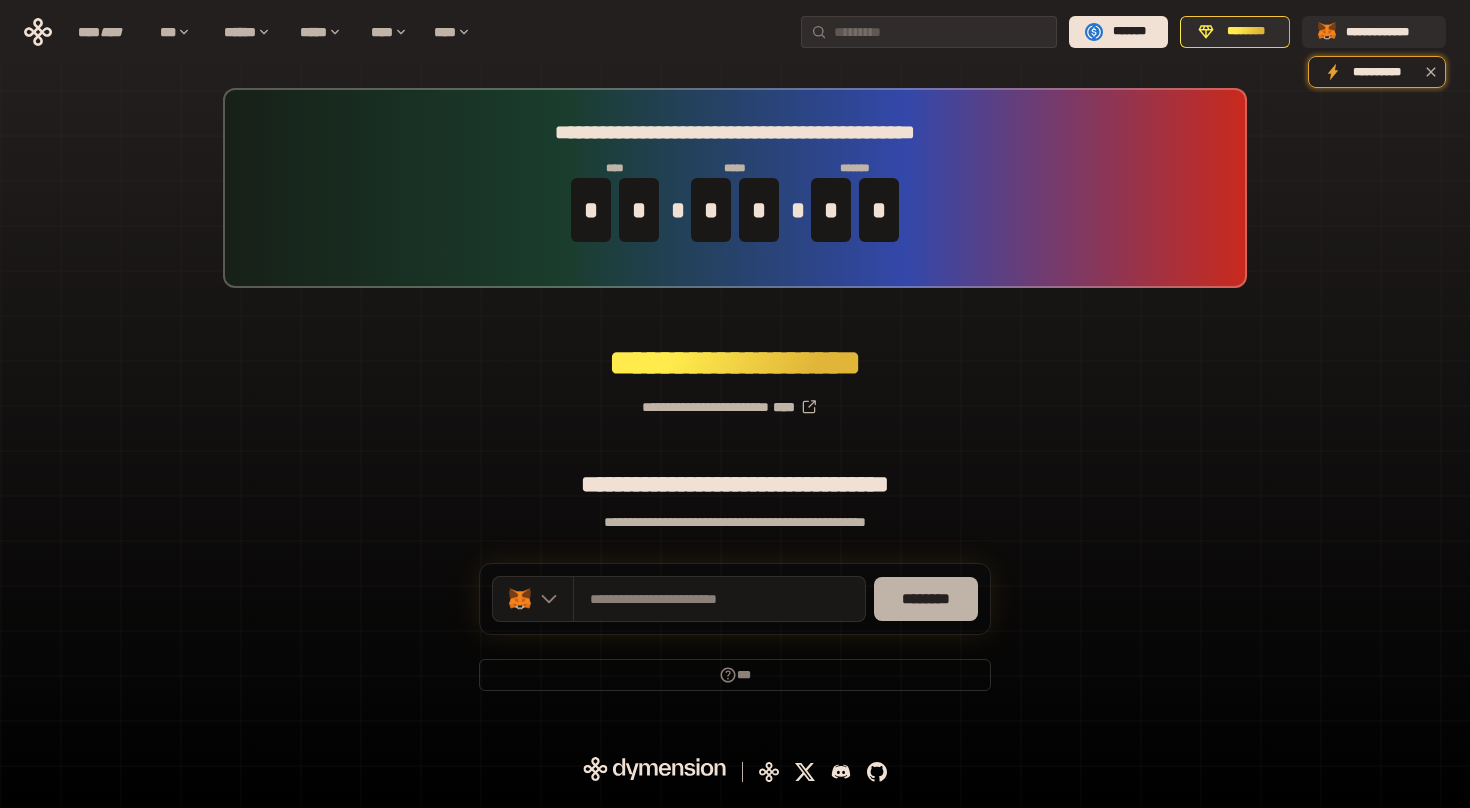 click on "********" at bounding box center [926, 599] 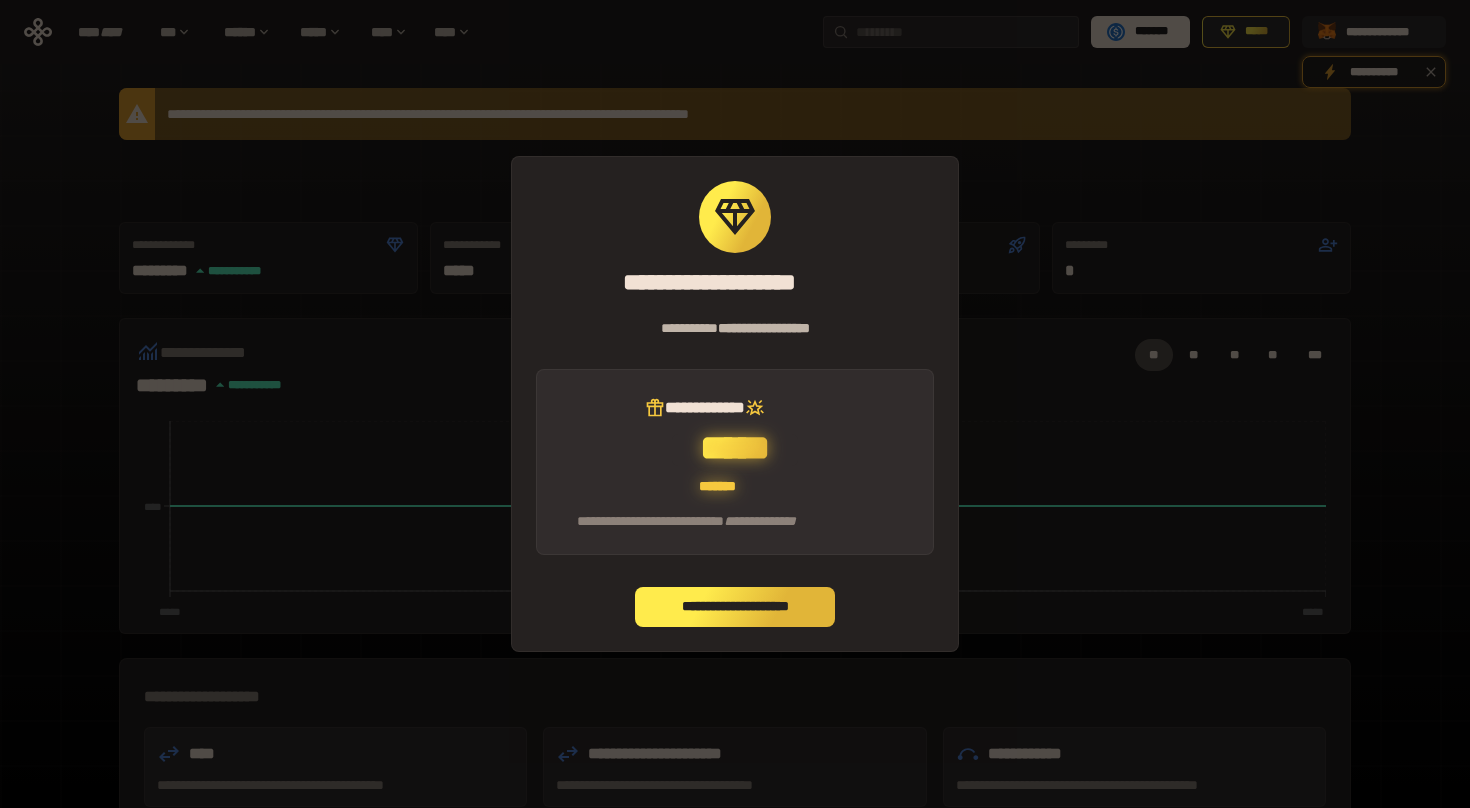 click on "**********" at bounding box center (735, 404) 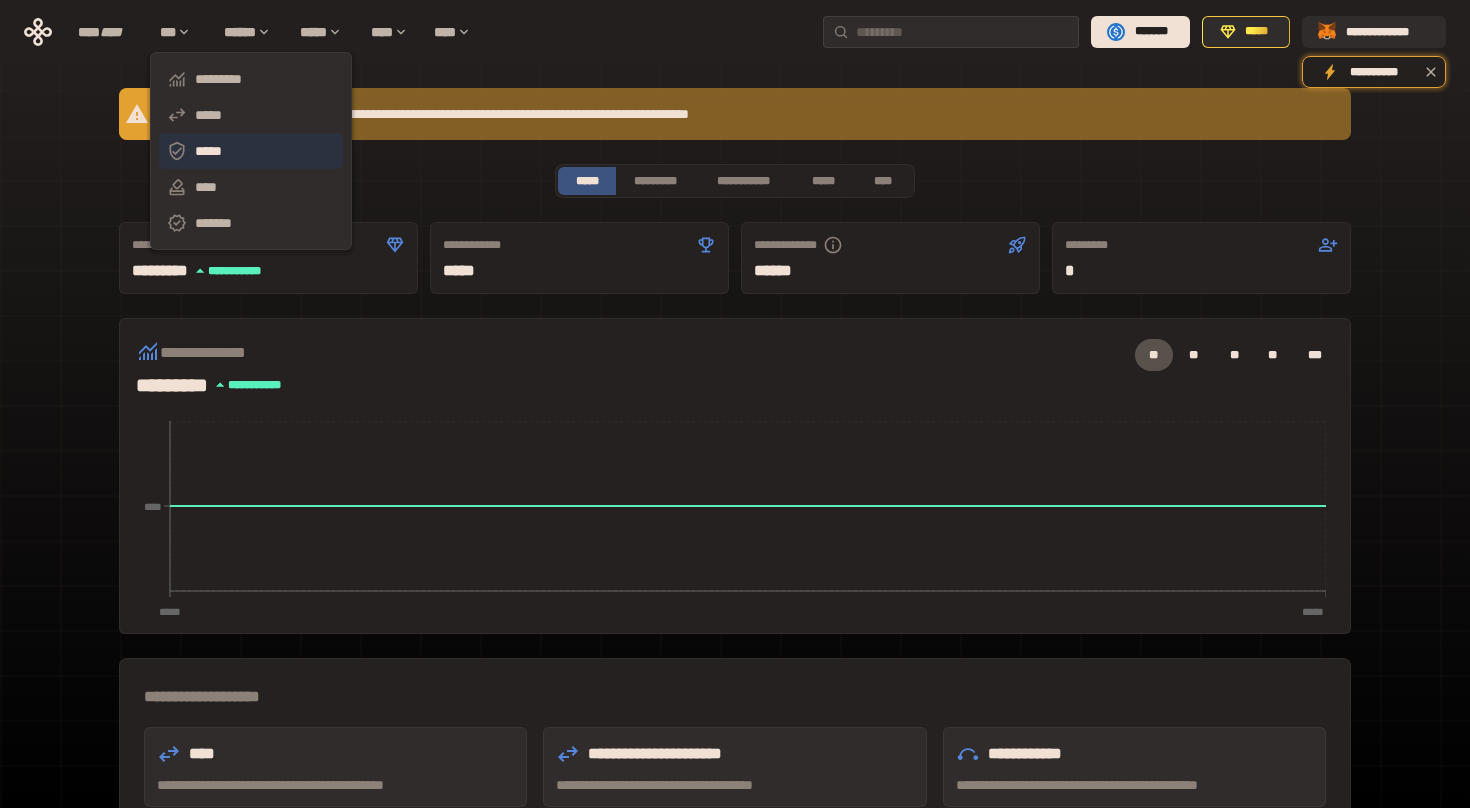 click on "*****" at bounding box center (251, 151) 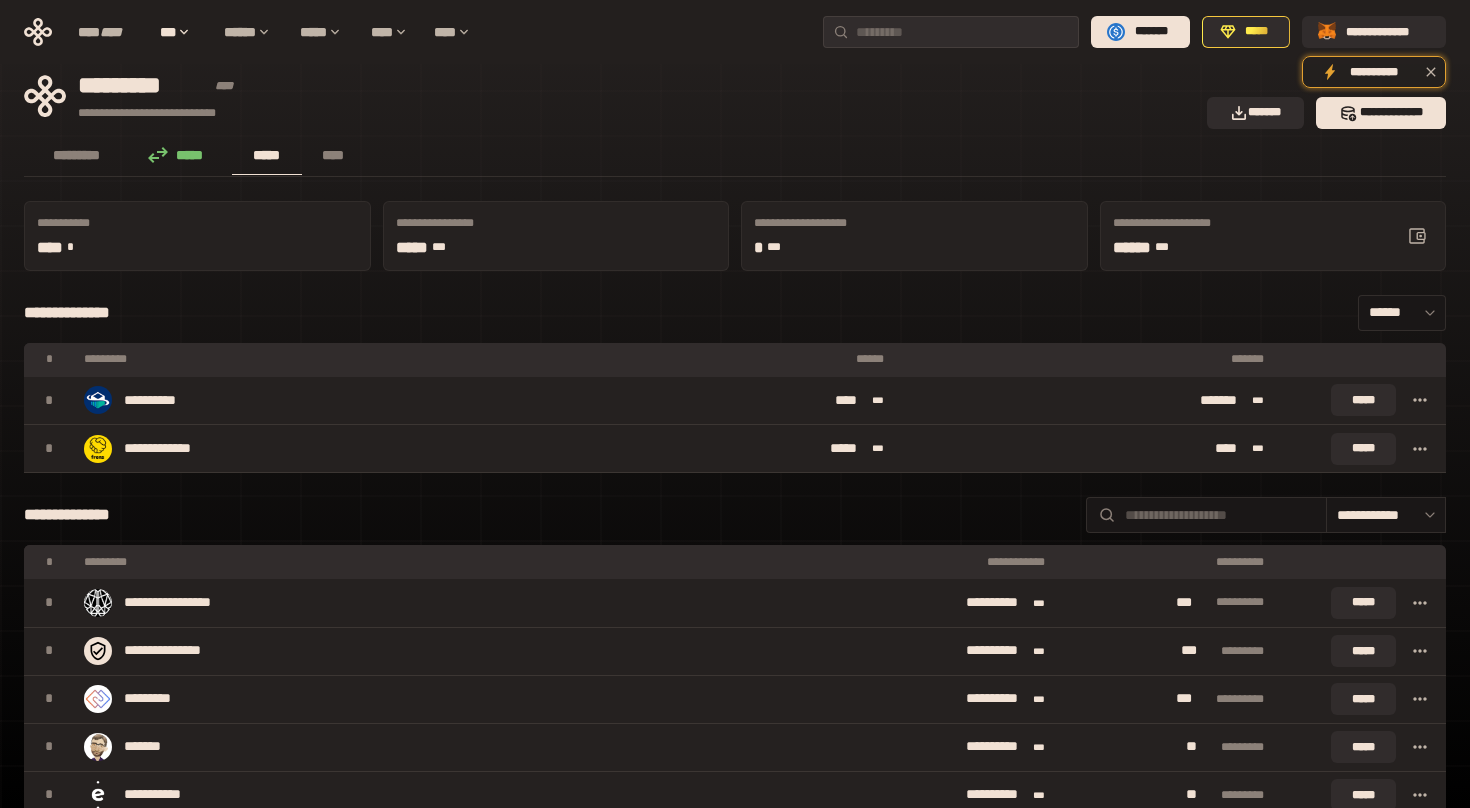 click on "******   ***" at bounding box center (1273, 248) 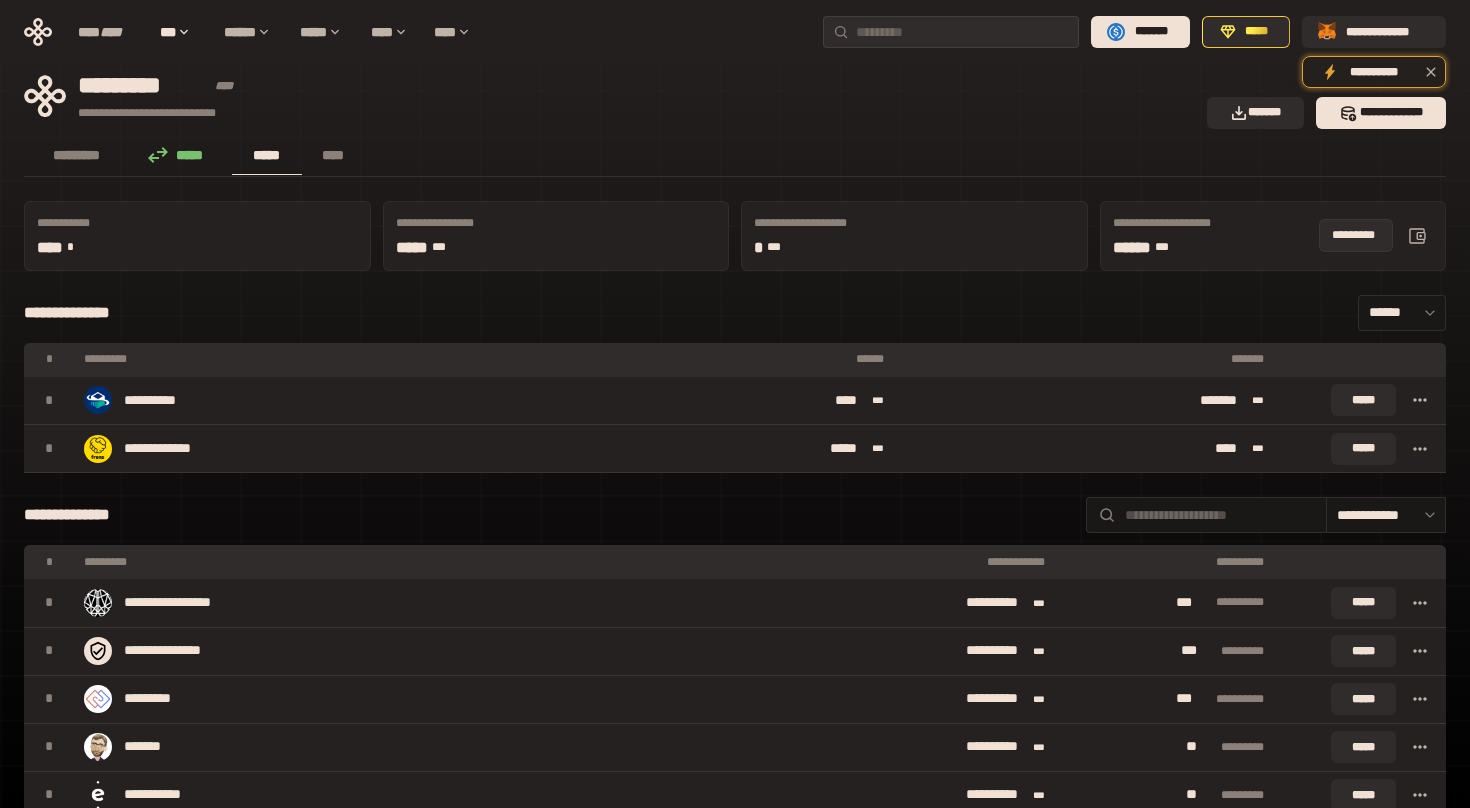 click 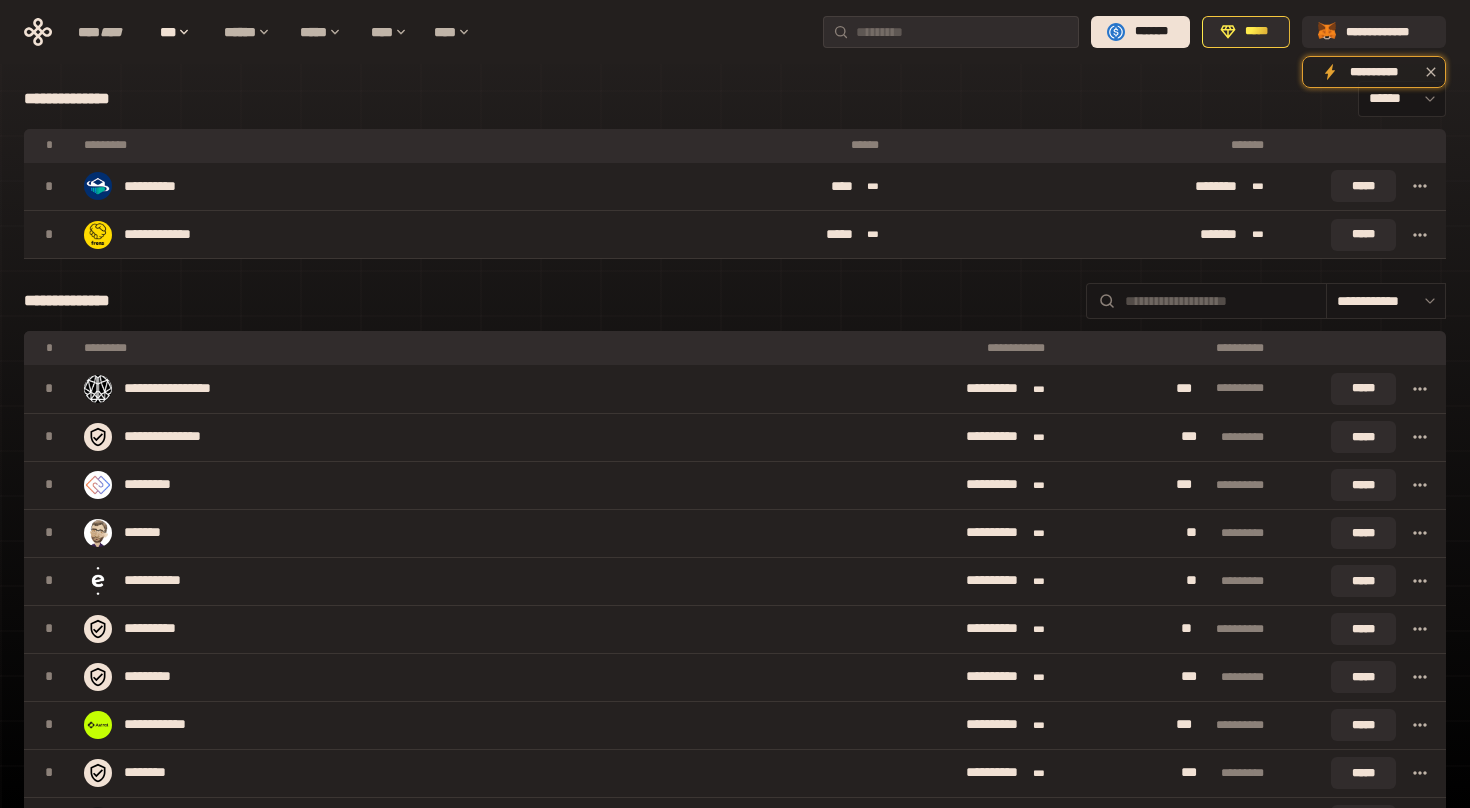 scroll, scrollTop: 230, scrollLeft: 0, axis: vertical 